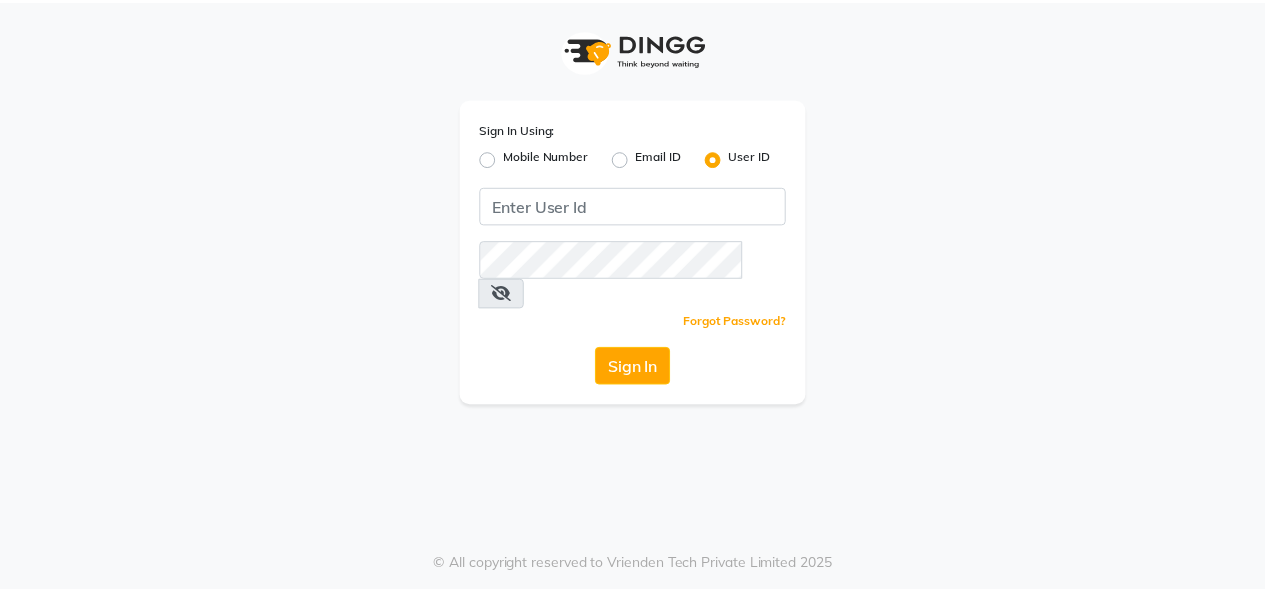 scroll, scrollTop: 0, scrollLeft: 0, axis: both 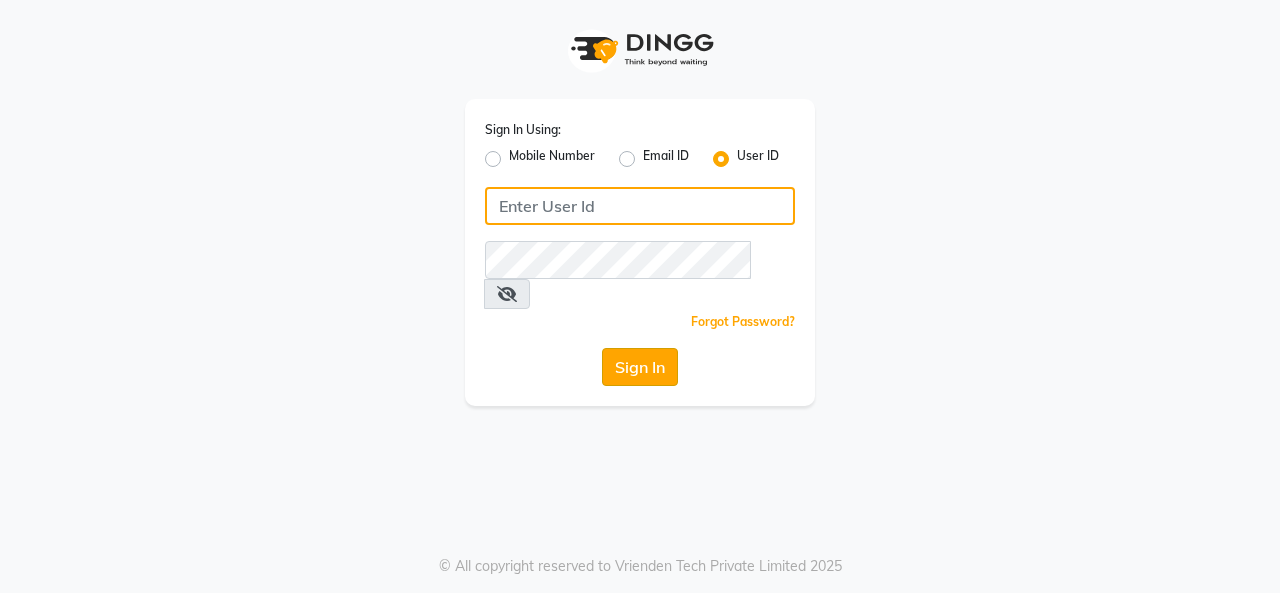 type on "[USERNAME]" 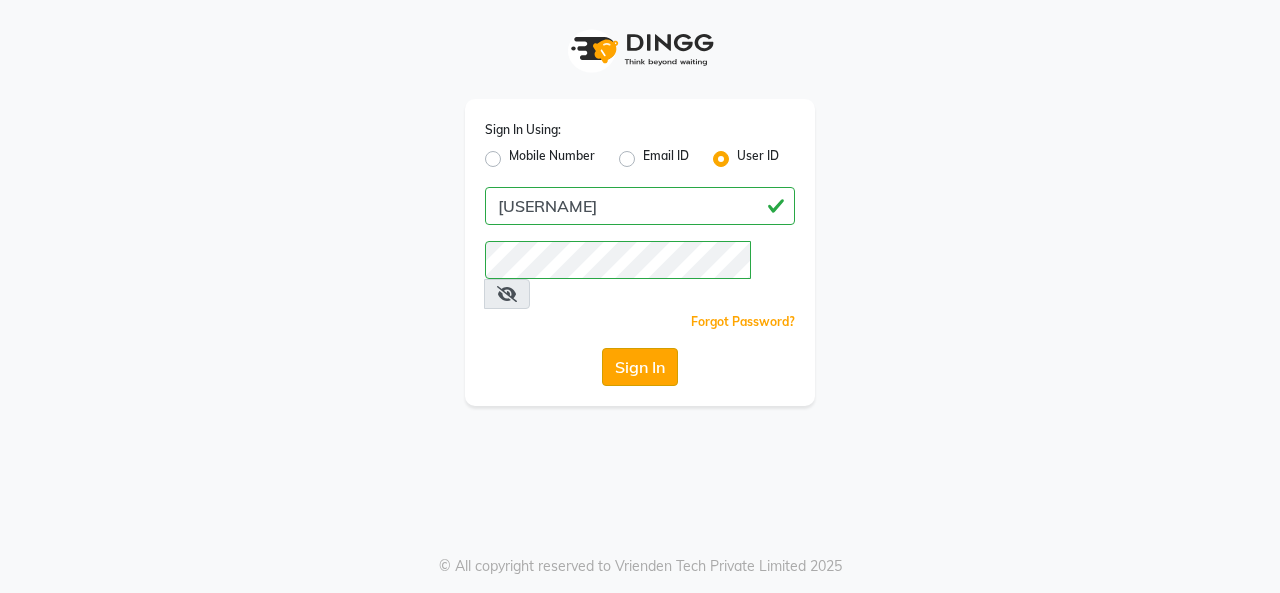 click on "Sign In" 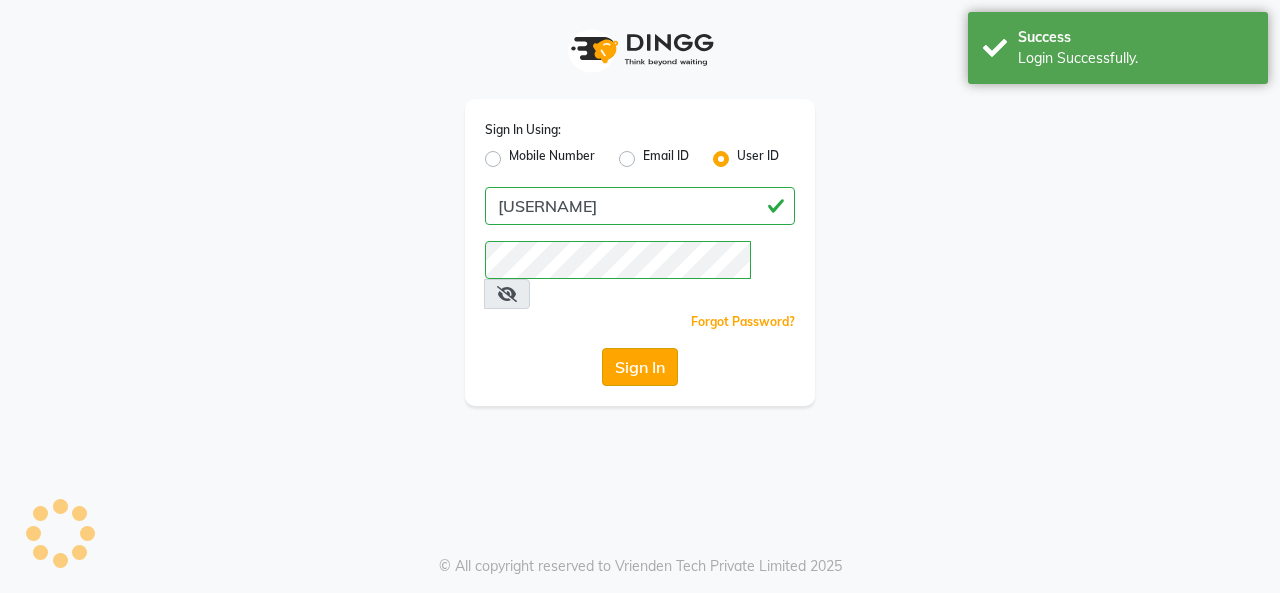 select on "7627" 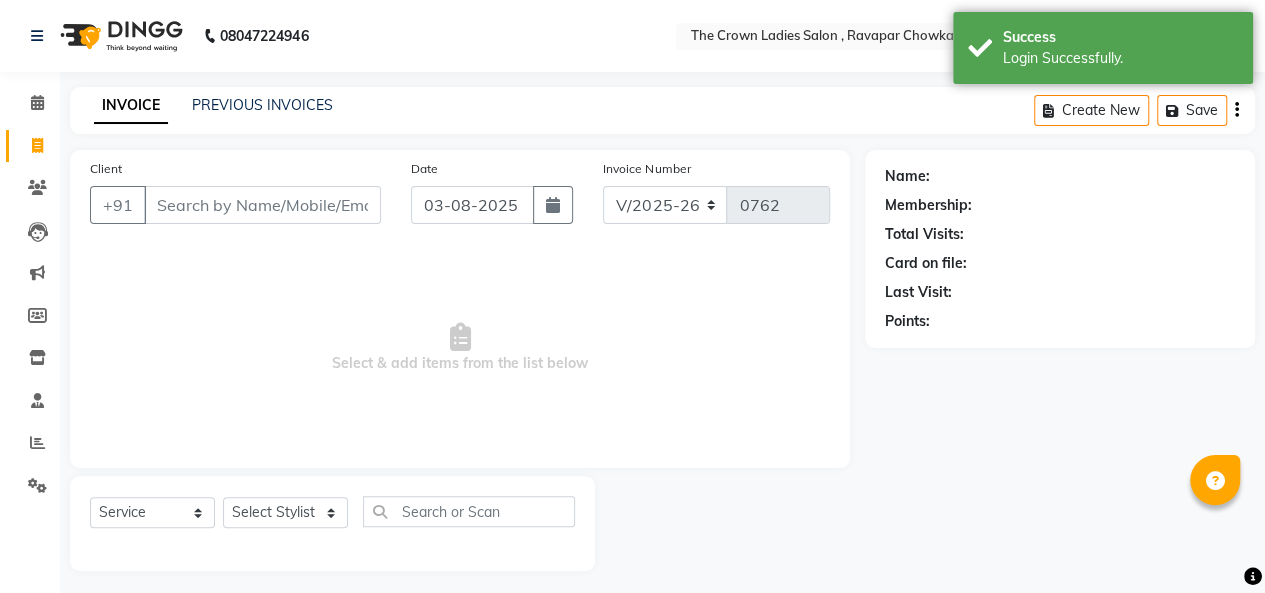 click on "Client" at bounding box center (262, 205) 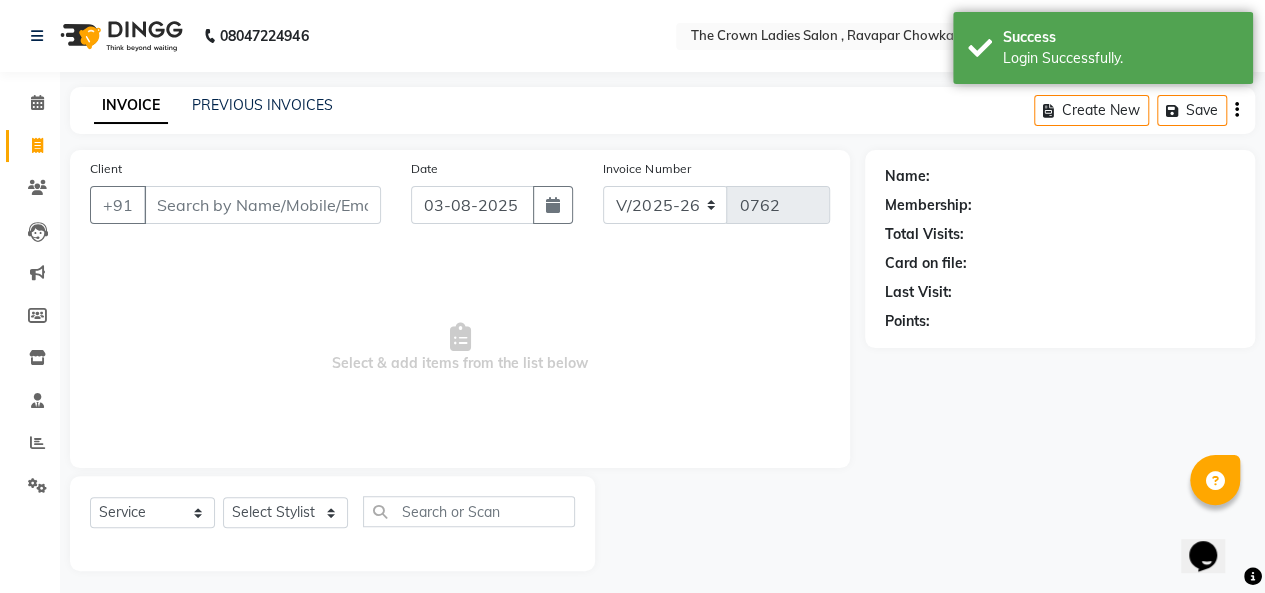 scroll, scrollTop: 0, scrollLeft: 0, axis: both 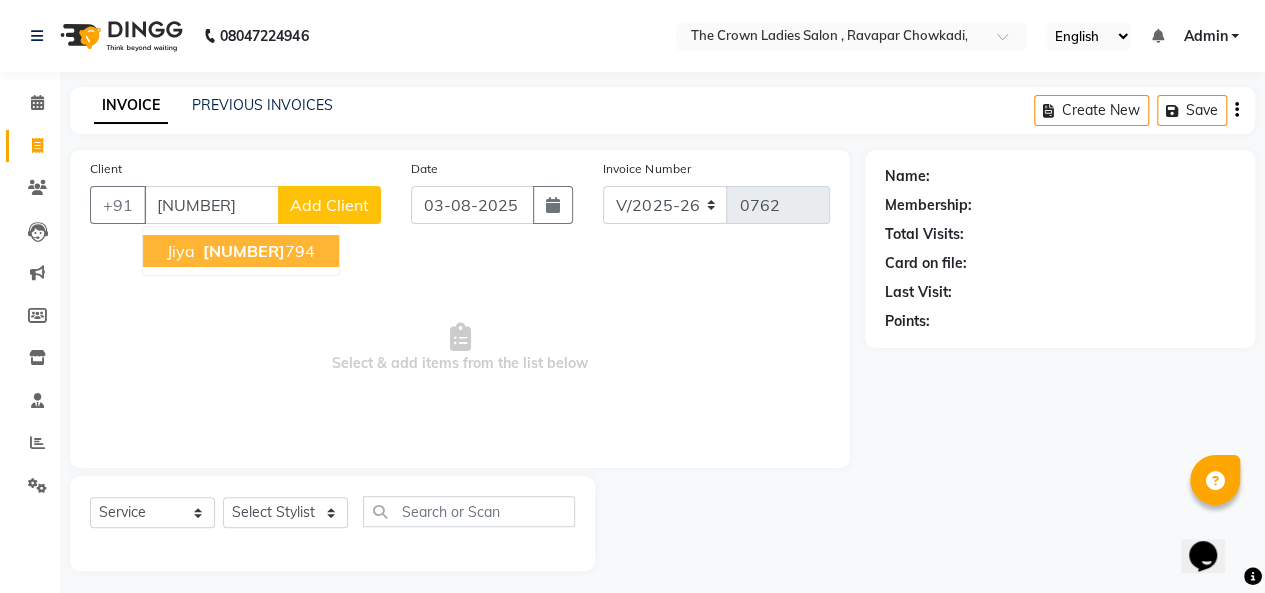 click on "[PHONE]" at bounding box center [257, 251] 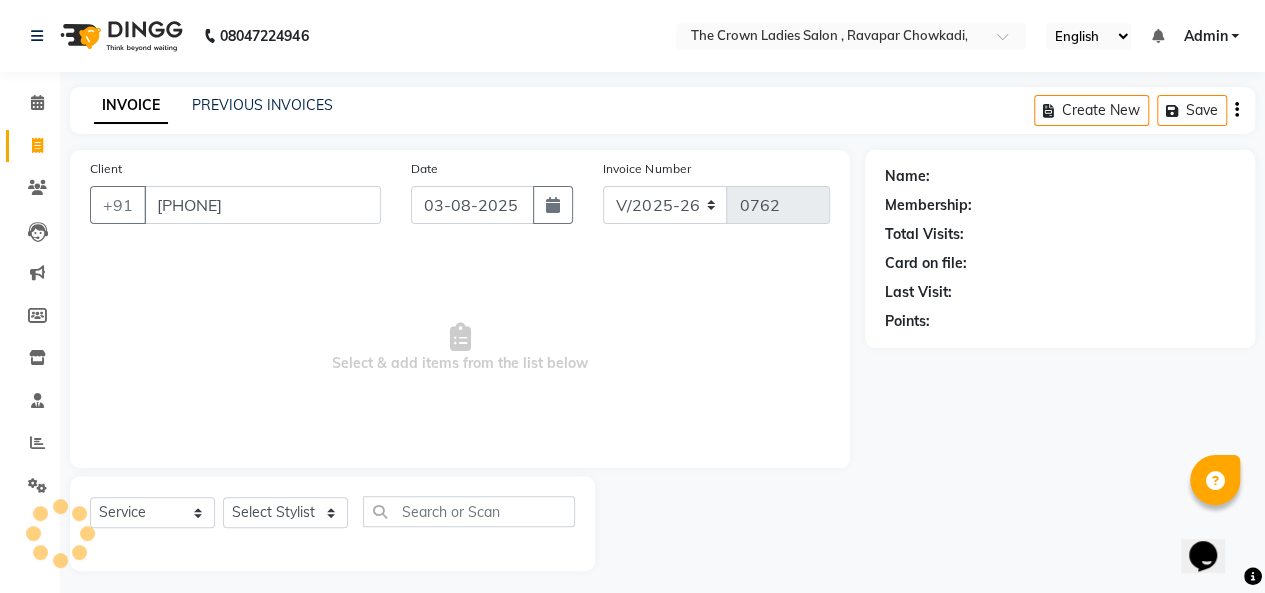 type on "[PHONE]" 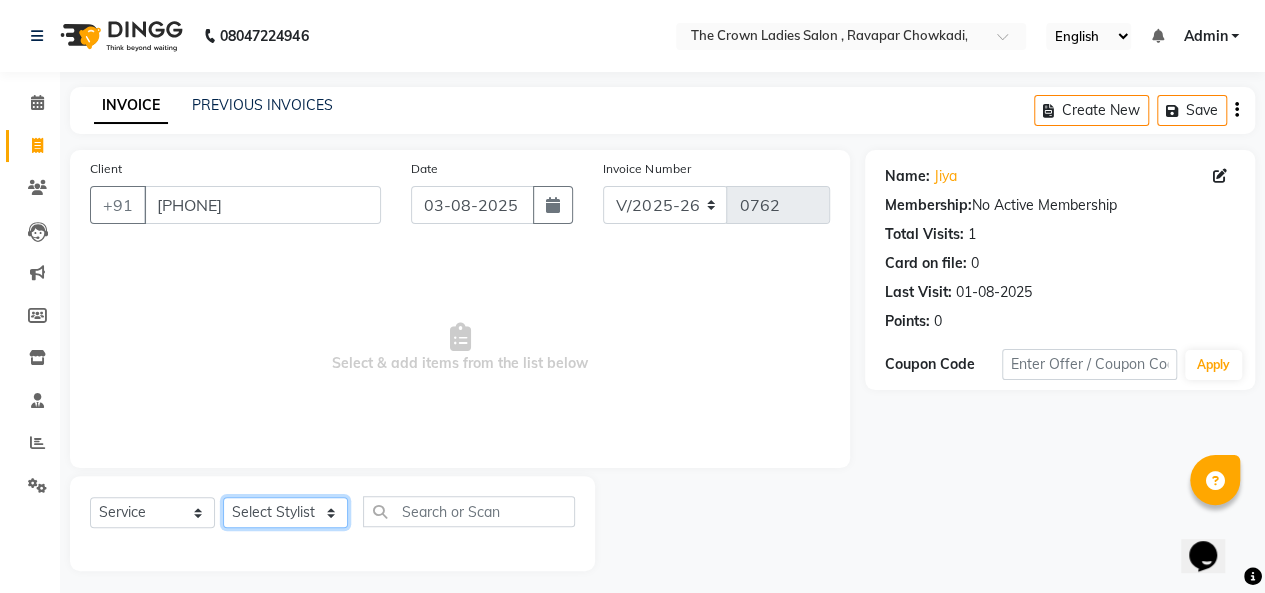 click on "Select Stylist Hemangi hemanshi khushi kundariya maya mayur nikita shubham tejas vaidehi" 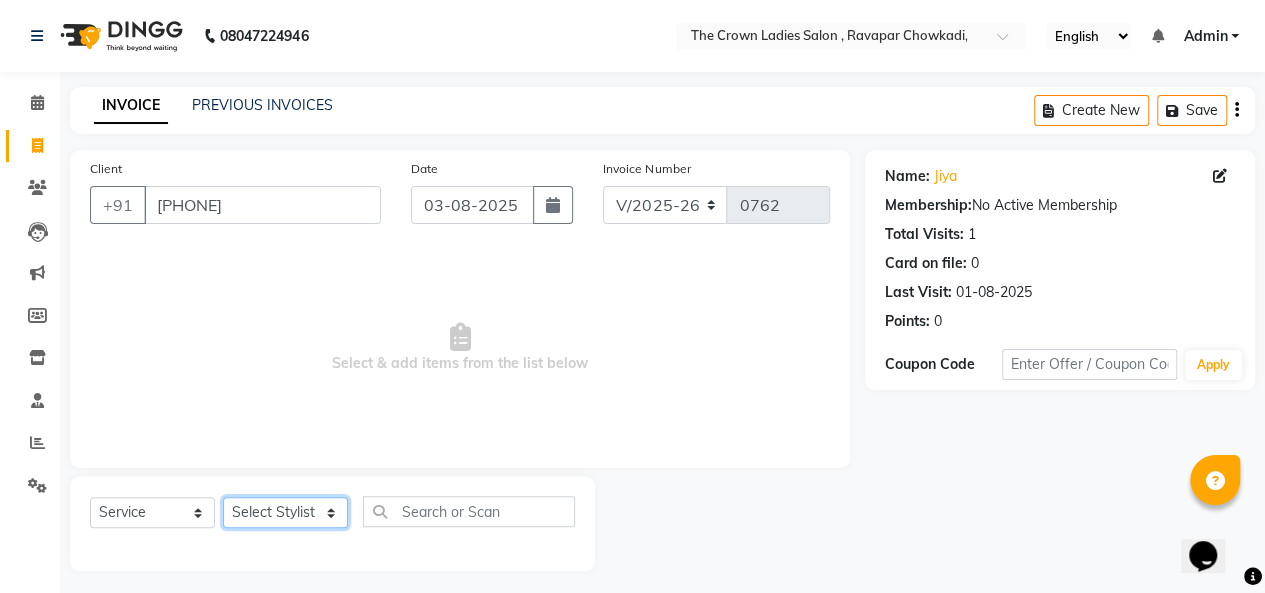 select on "73631" 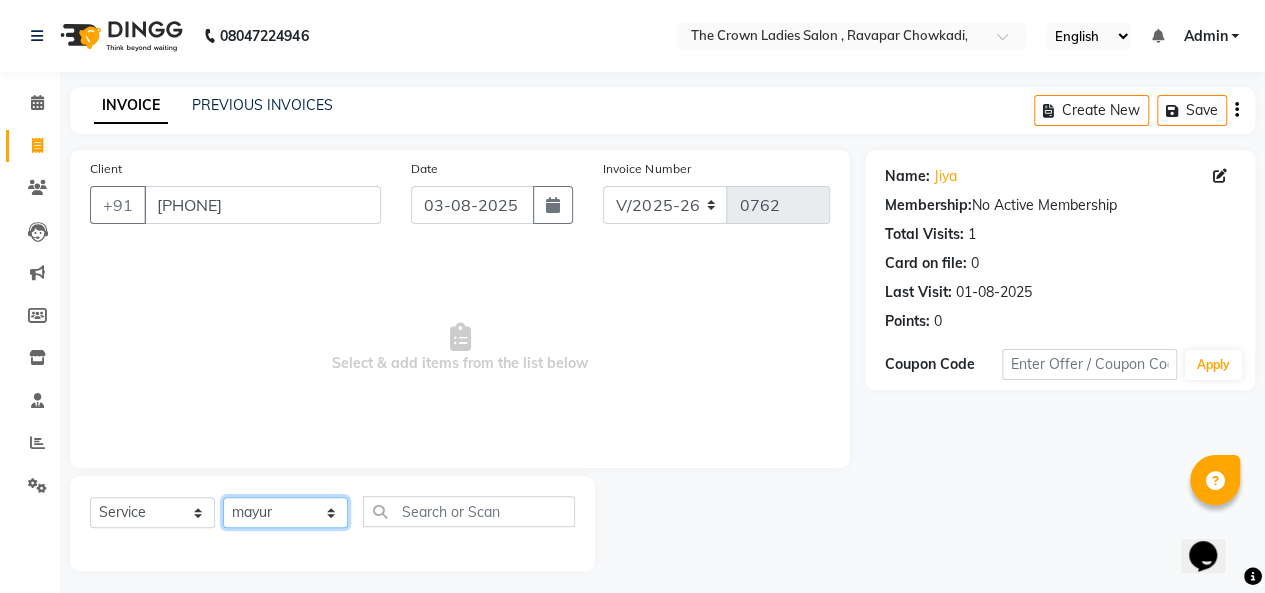 click on "Select Stylist Hemangi hemanshi khushi kundariya maya mayur nikita shubham tejas vaidehi" 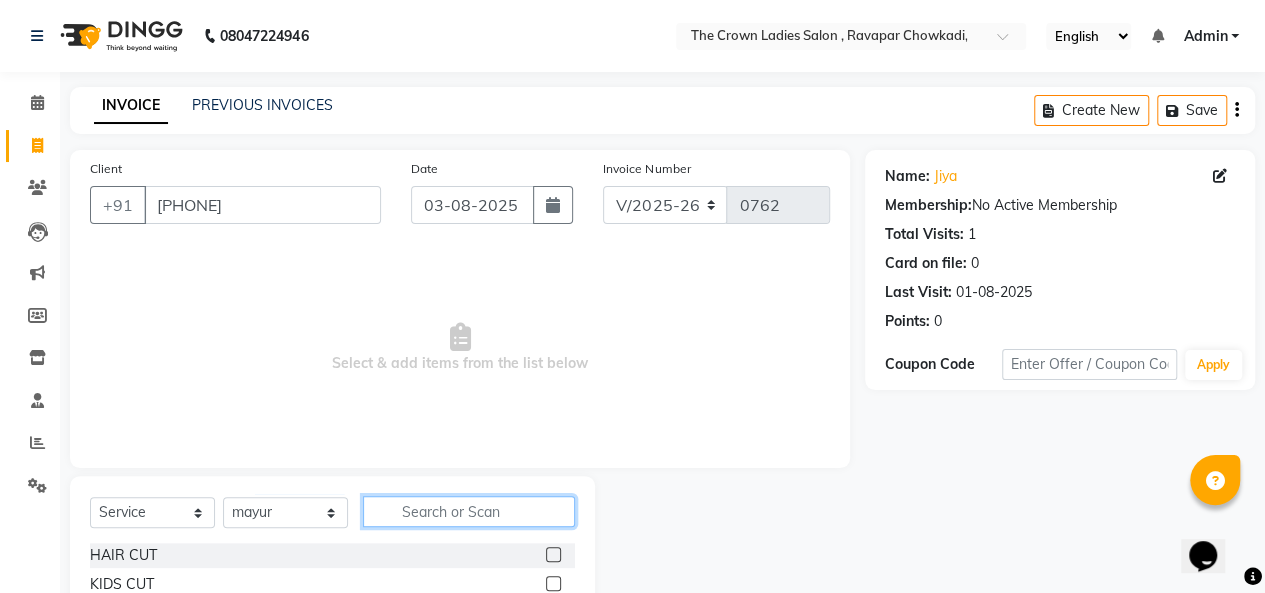 click 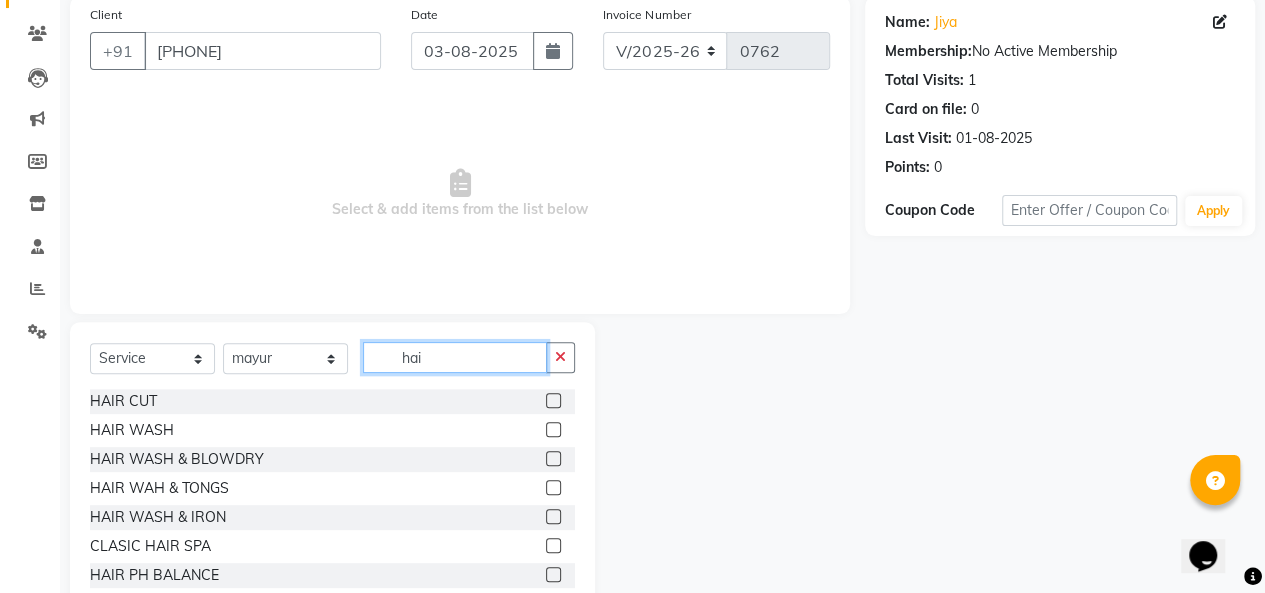 scroll, scrollTop: 155, scrollLeft: 0, axis: vertical 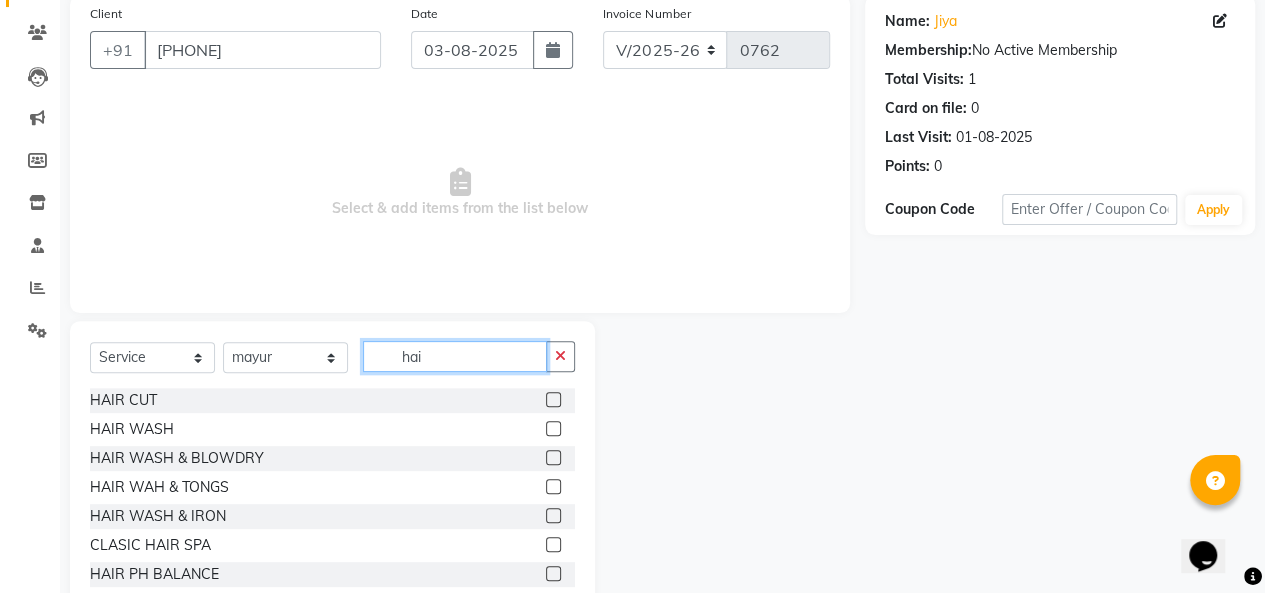 type on "hai" 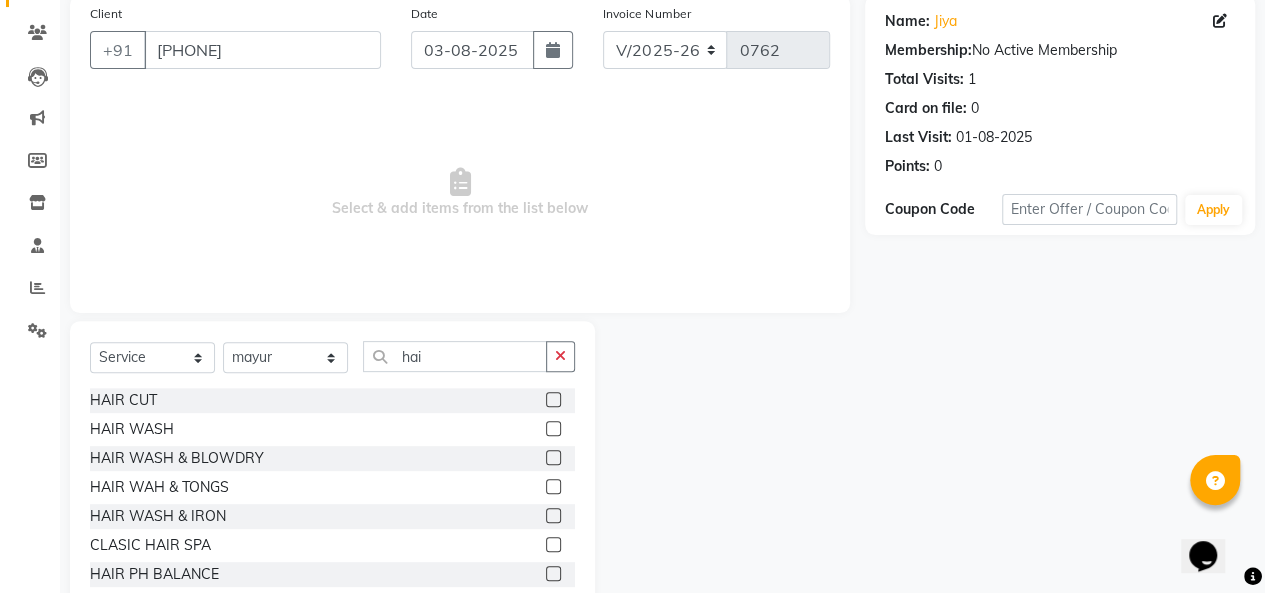 click 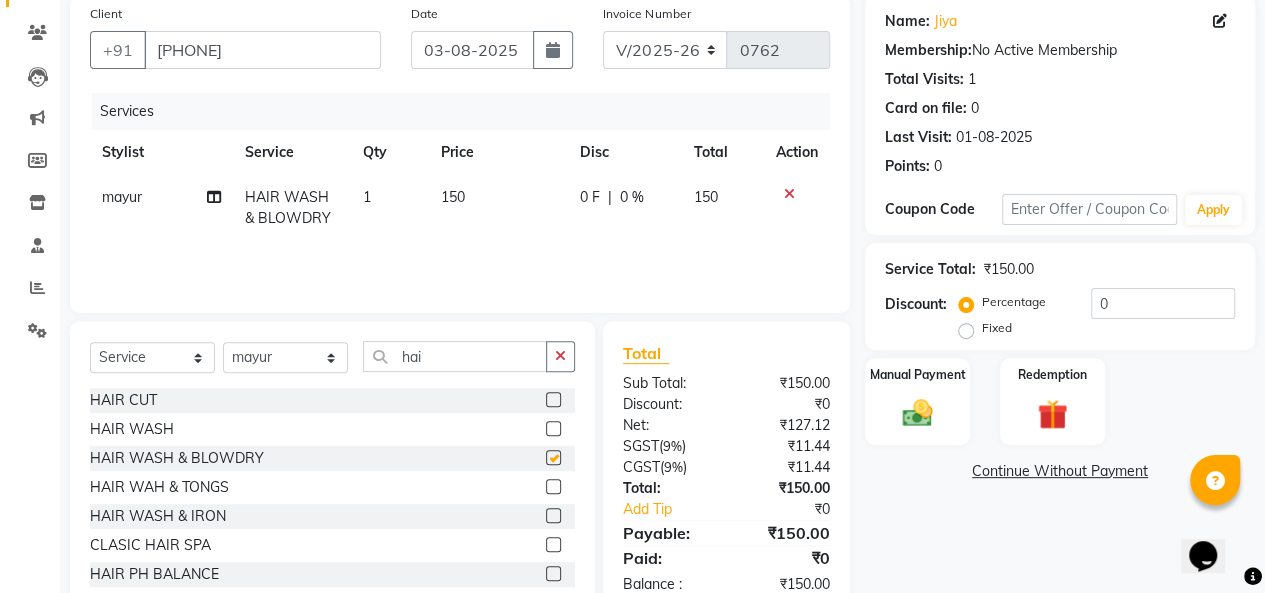 checkbox on "false" 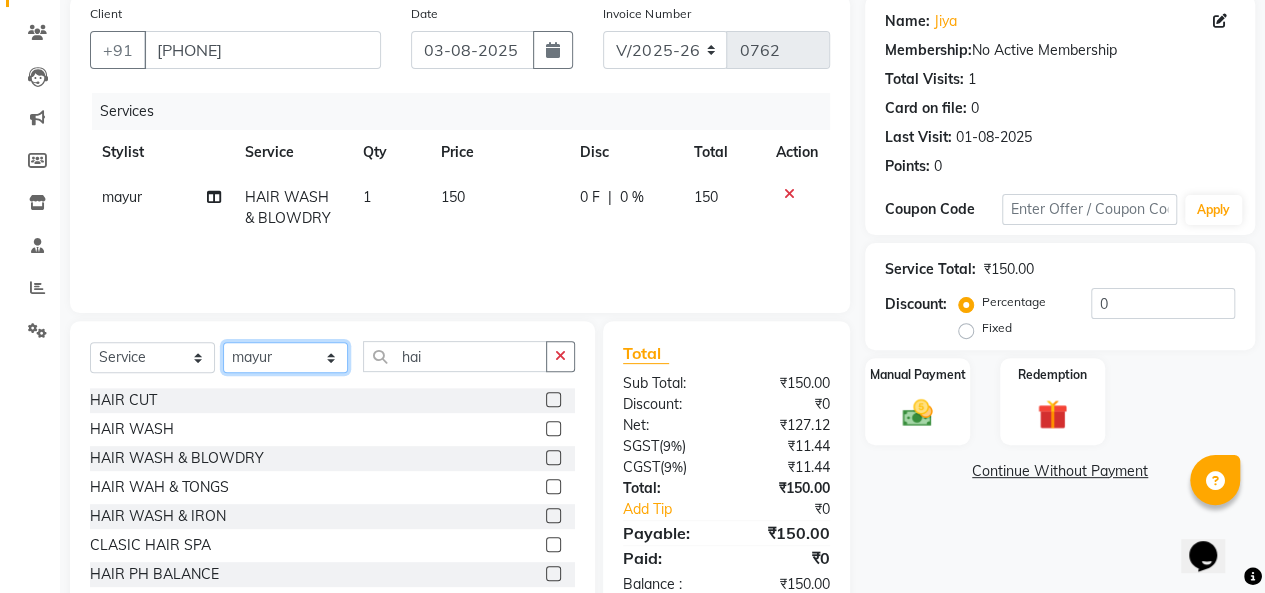 click on "Select Stylist Hemangi hemanshi khushi kundariya maya mayur nikita shubham tejas vaidehi" 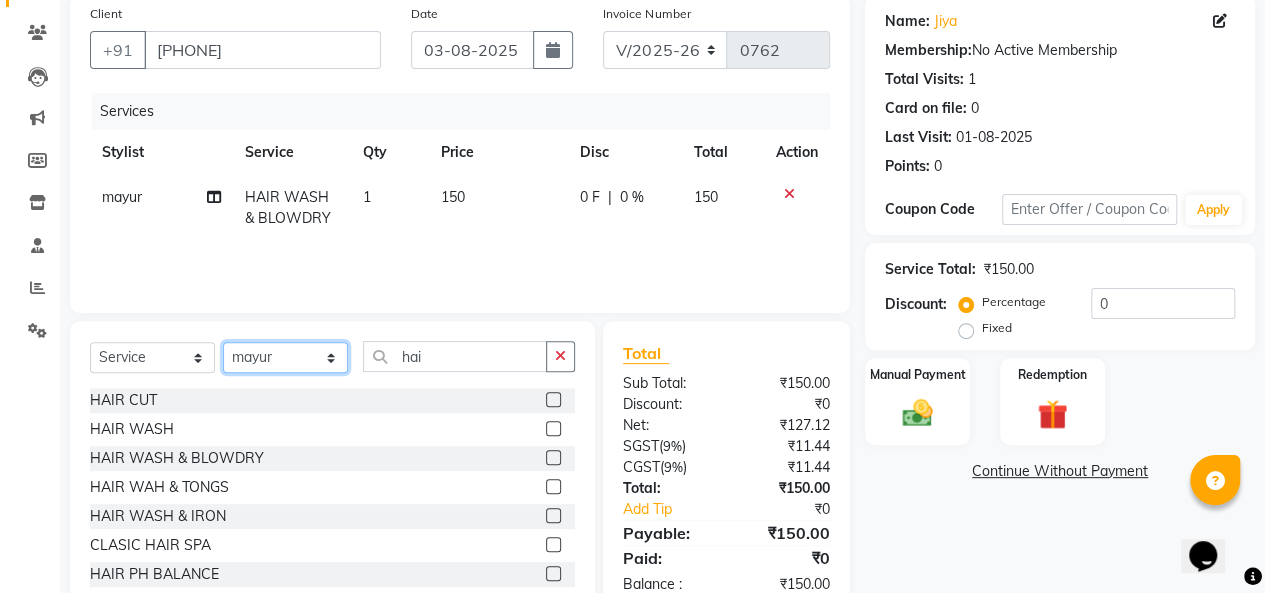 select on "69593" 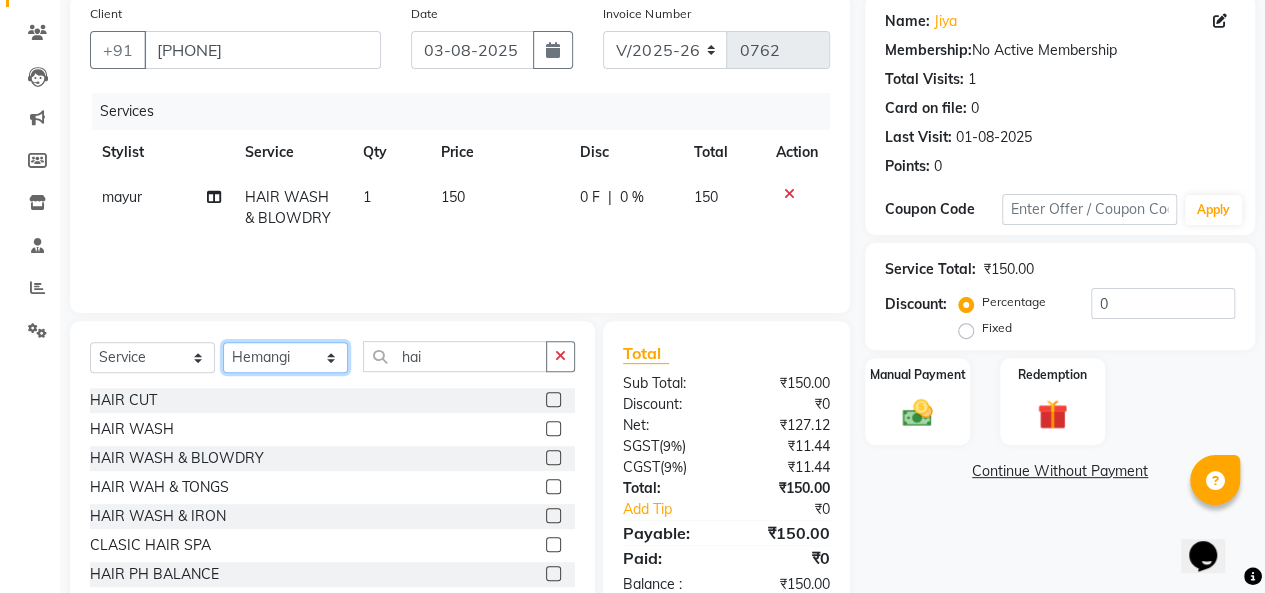 click on "Select Stylist Hemangi hemanshi khushi kundariya maya mayur nikita shubham tejas vaidehi" 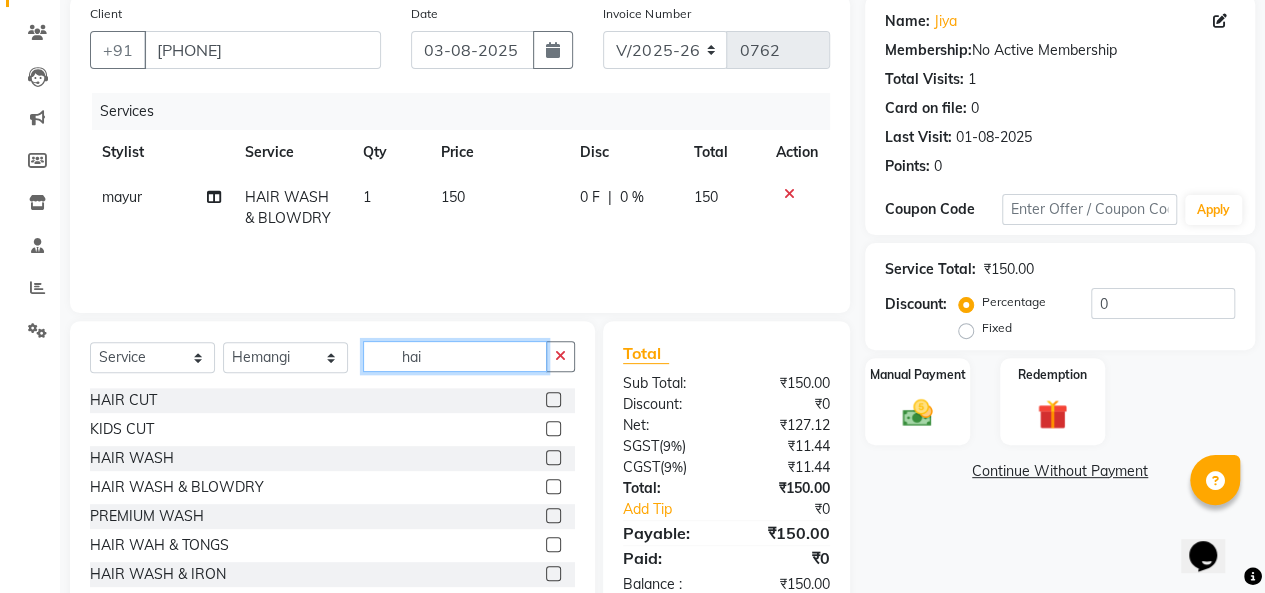 click on "hai" 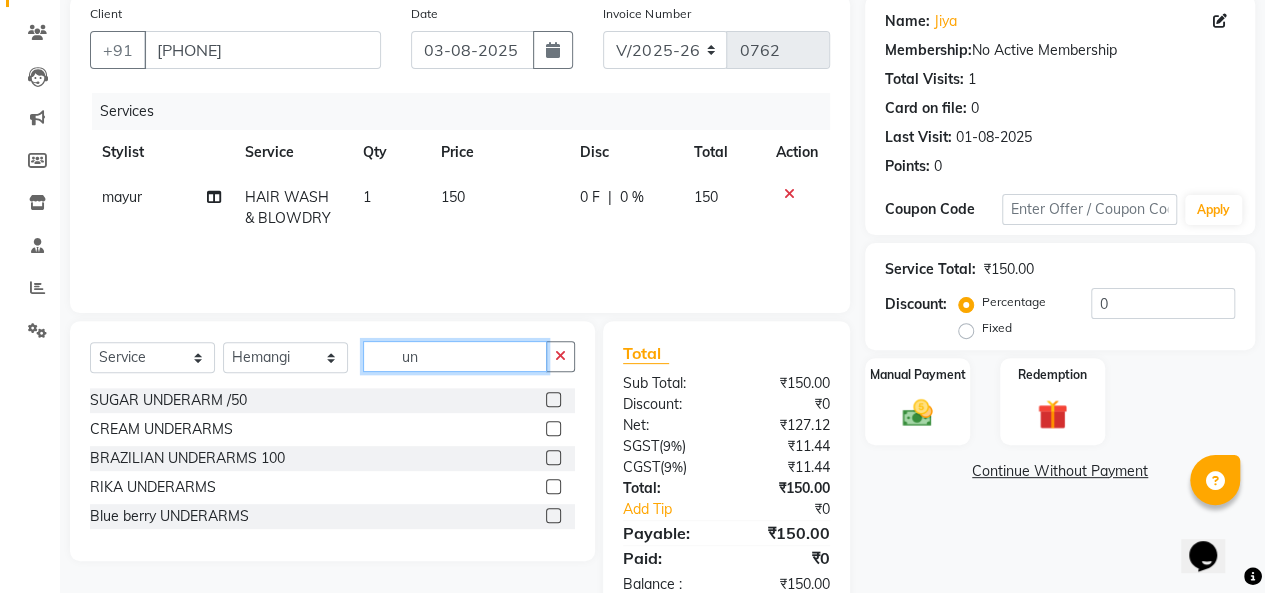 type on "un" 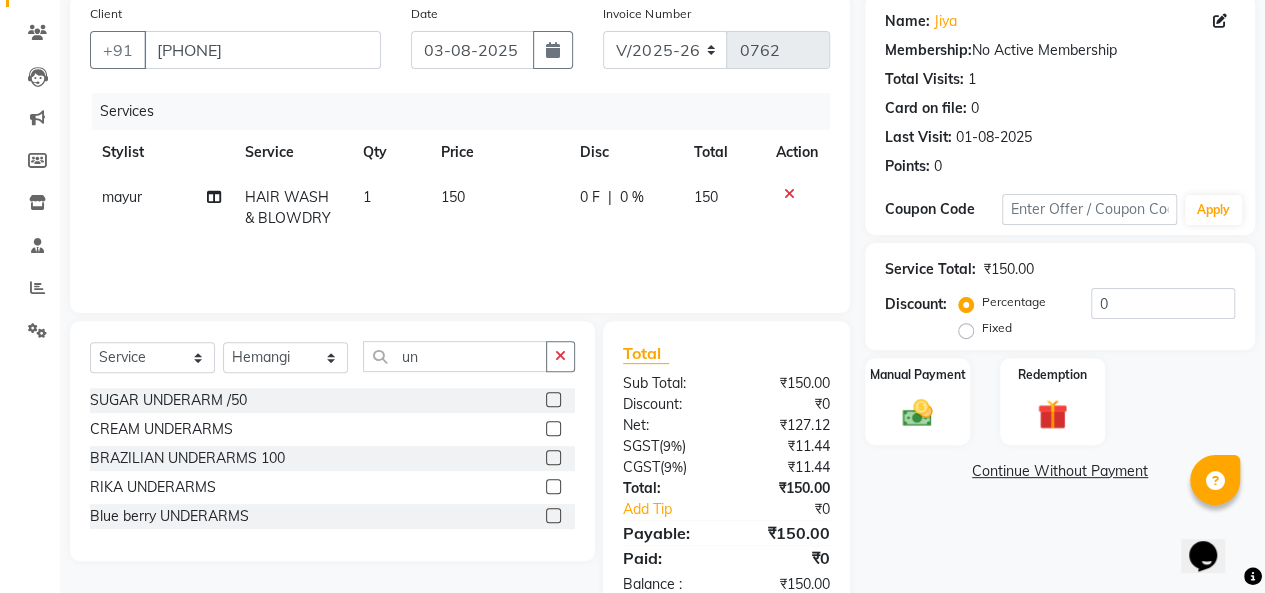 click 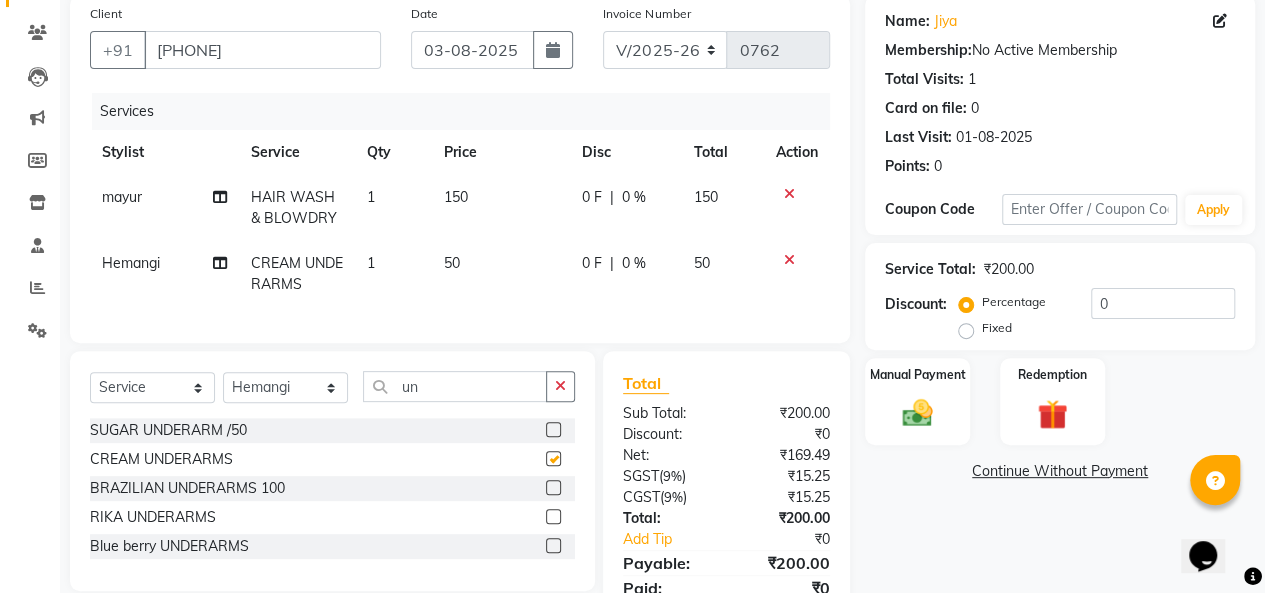 checkbox on "false" 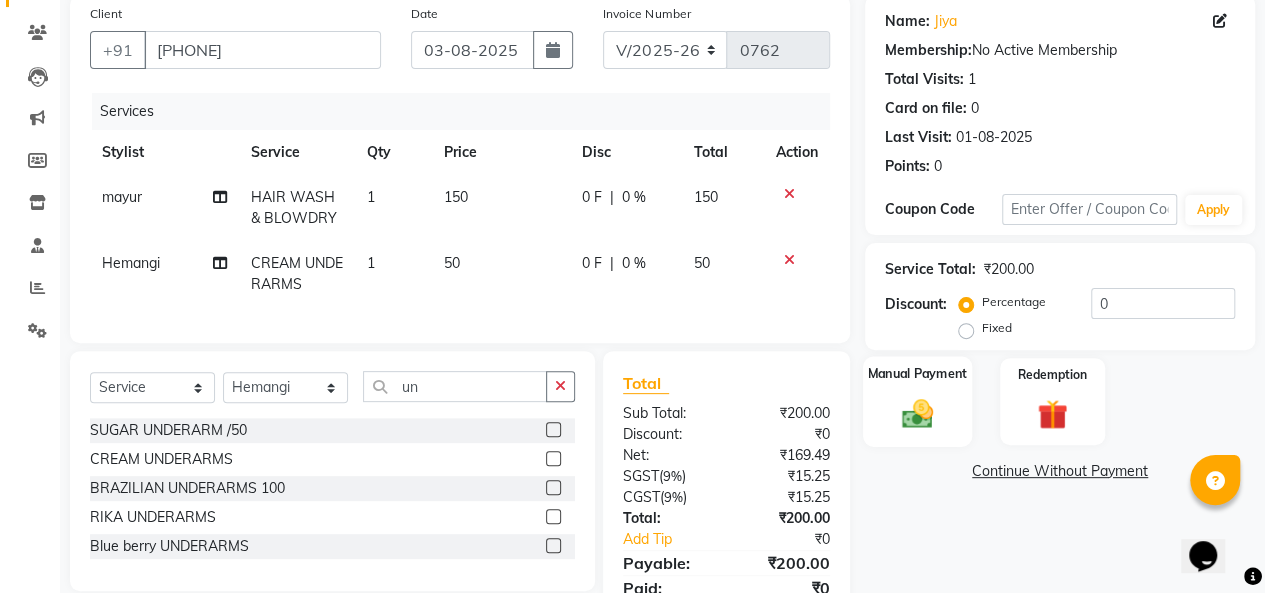 click on "Manual Payment" 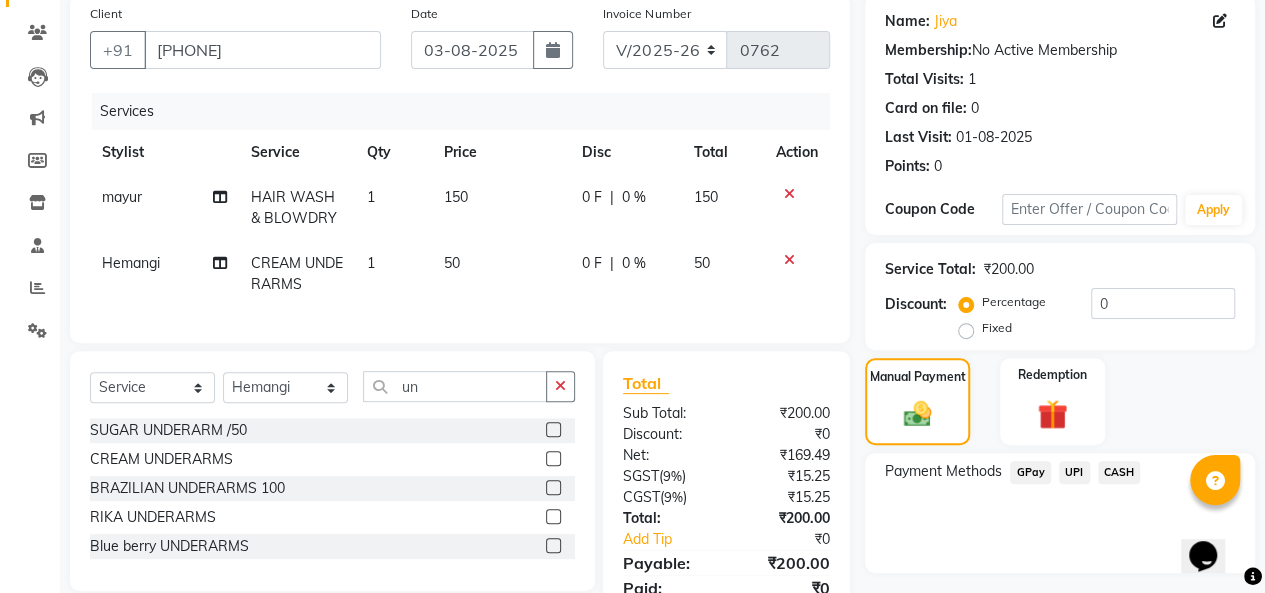 click on "CASH" 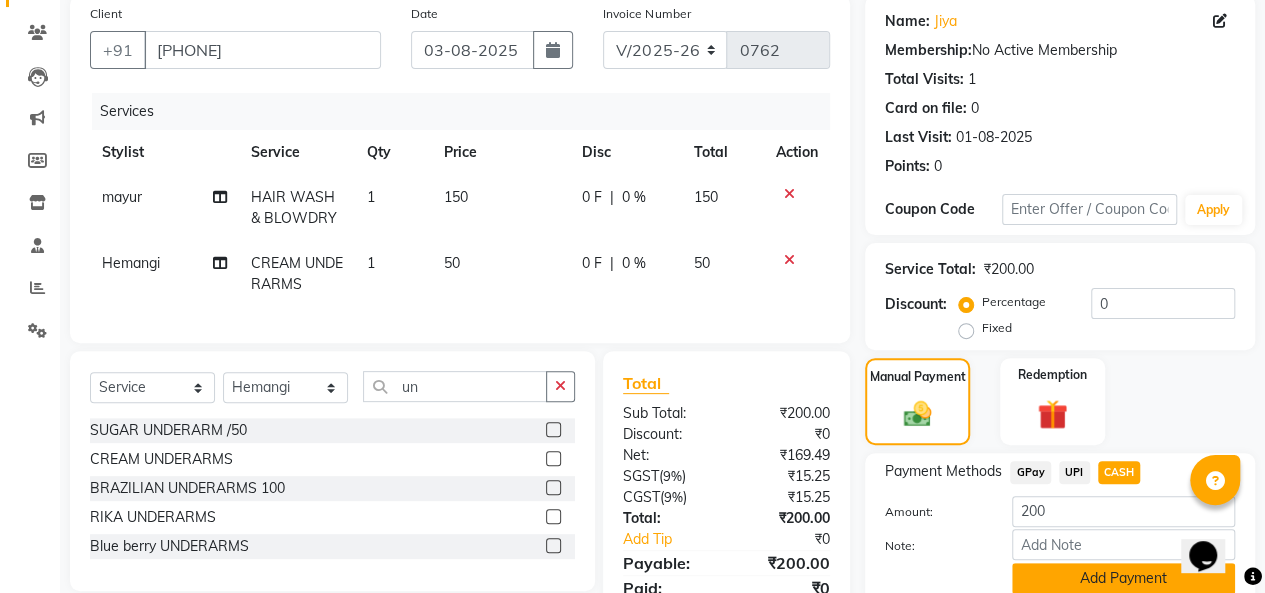 click on "Add Payment" 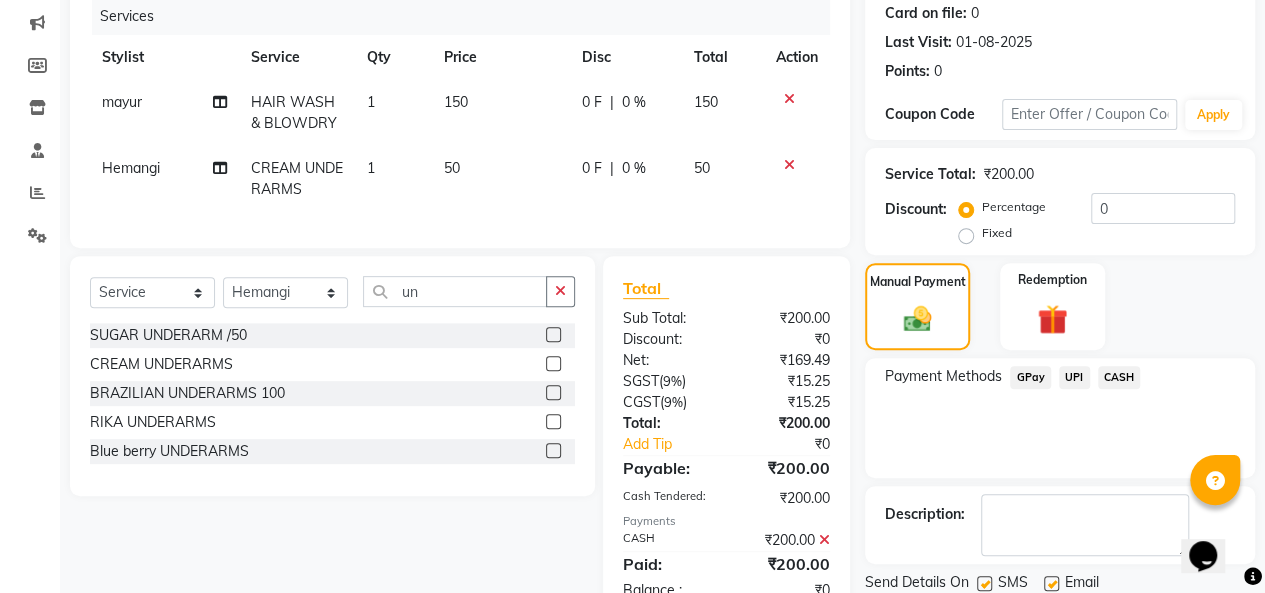 scroll, scrollTop: 321, scrollLeft: 0, axis: vertical 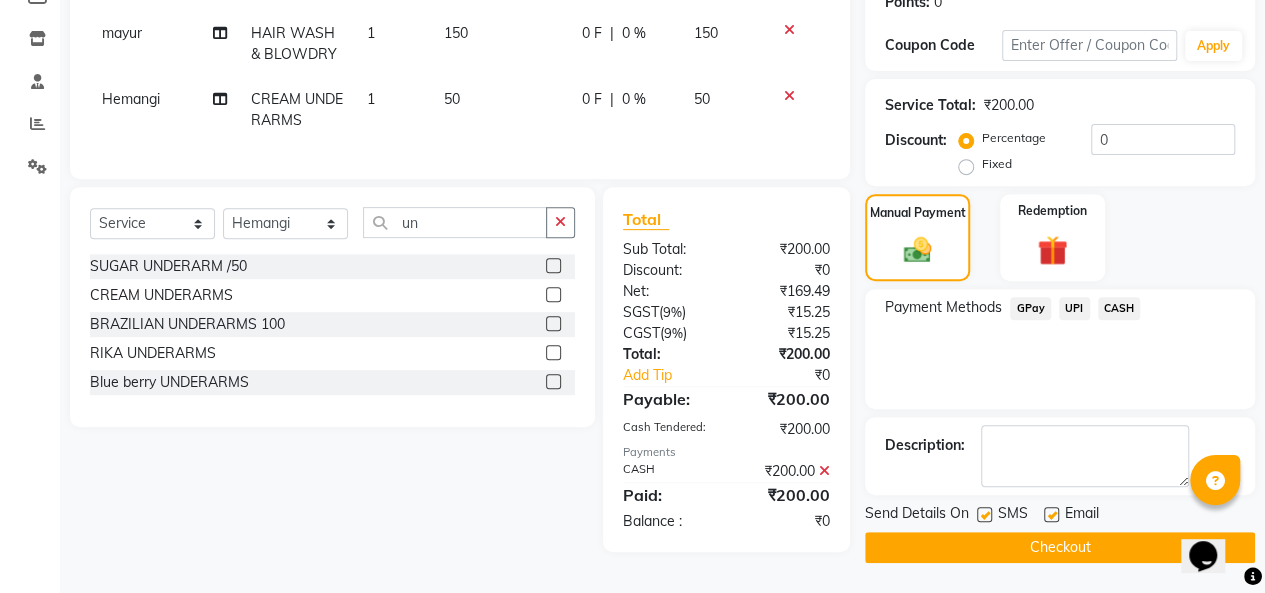 click 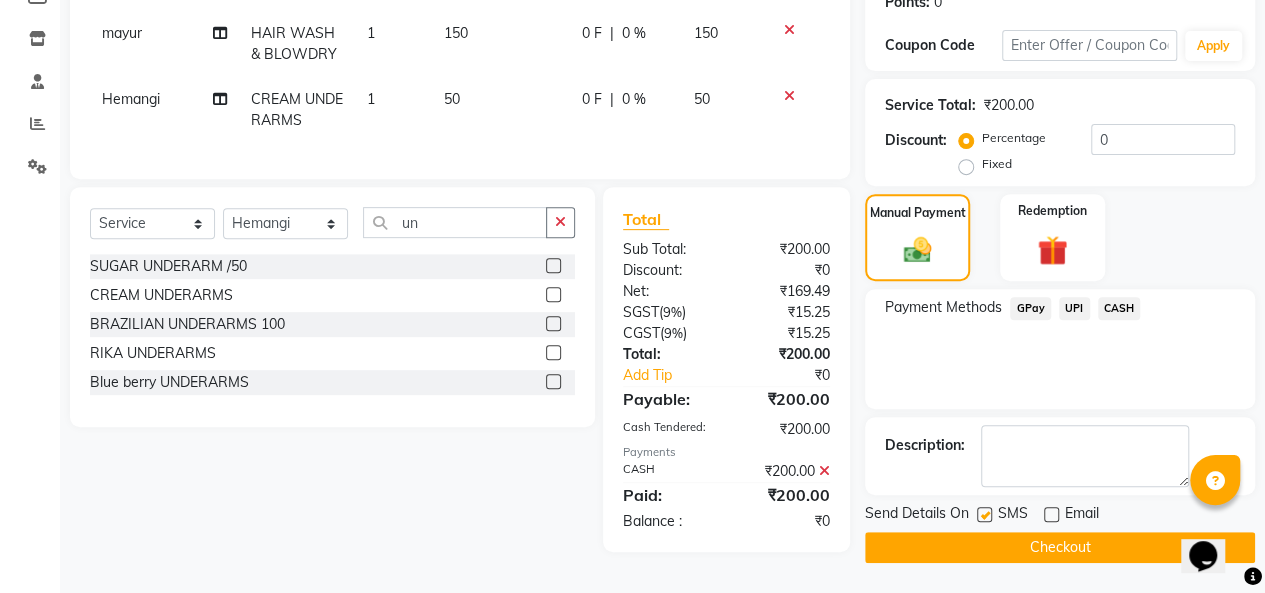 click on "Checkout" 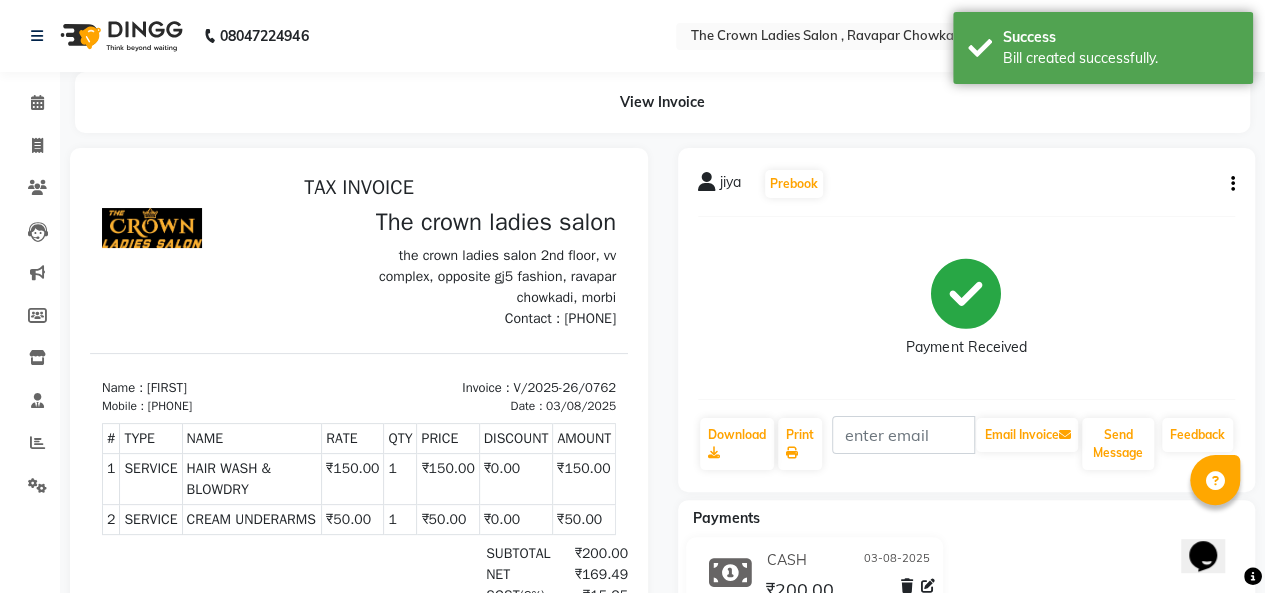 scroll, scrollTop: 0, scrollLeft: 0, axis: both 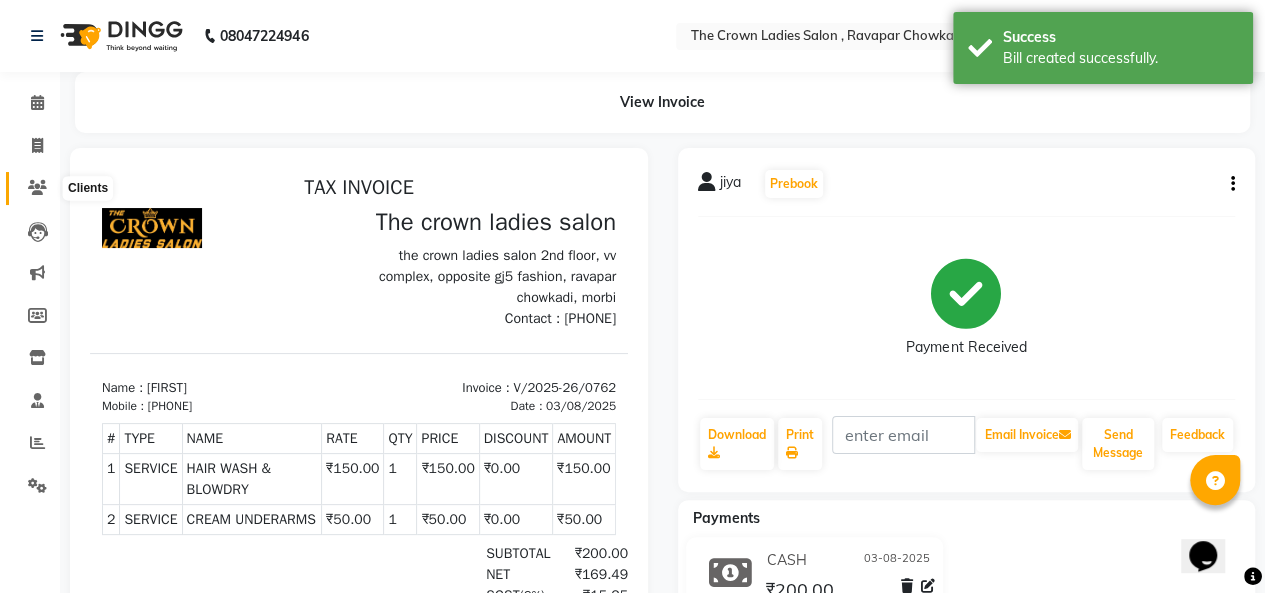 click 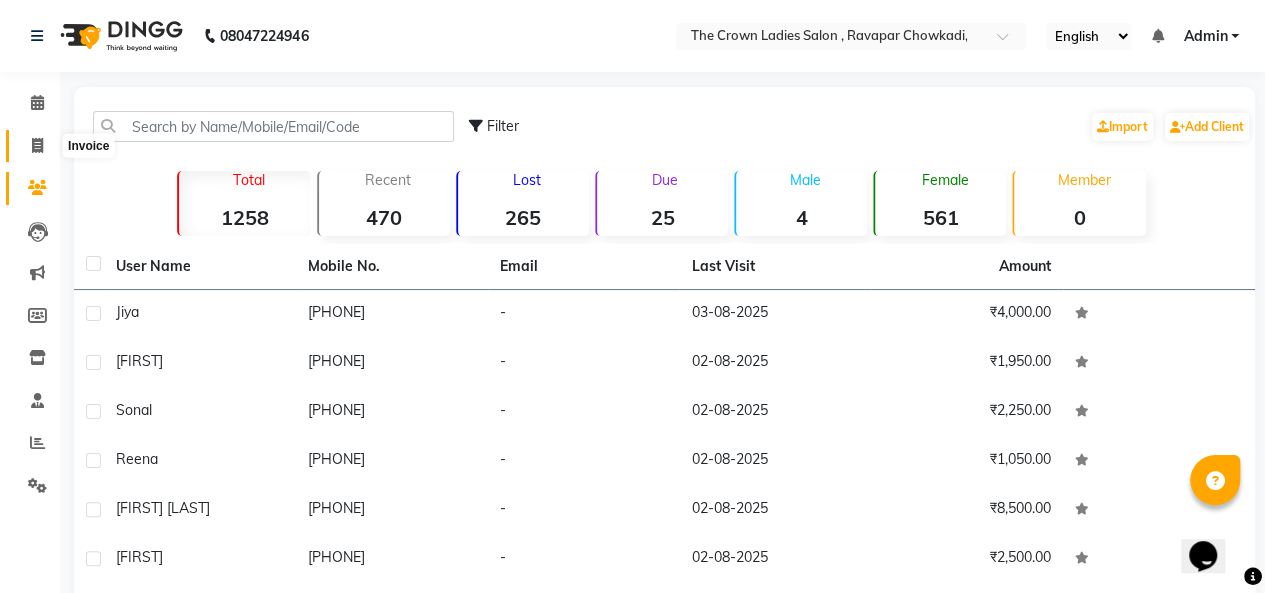 click 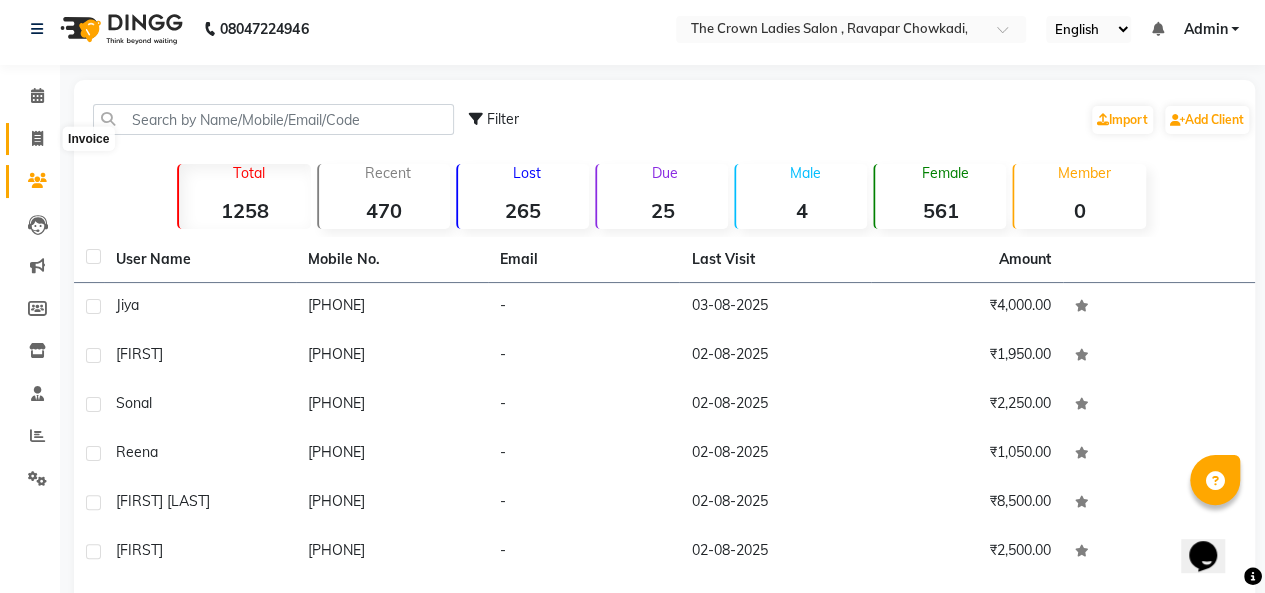 select on "service" 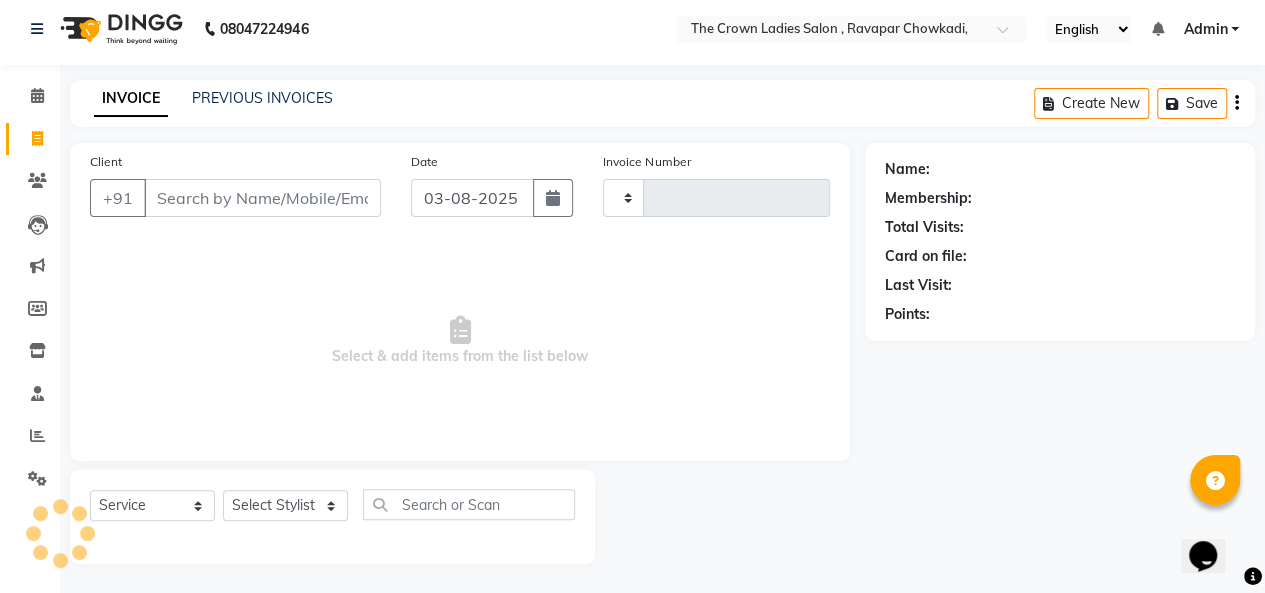 type on "0763" 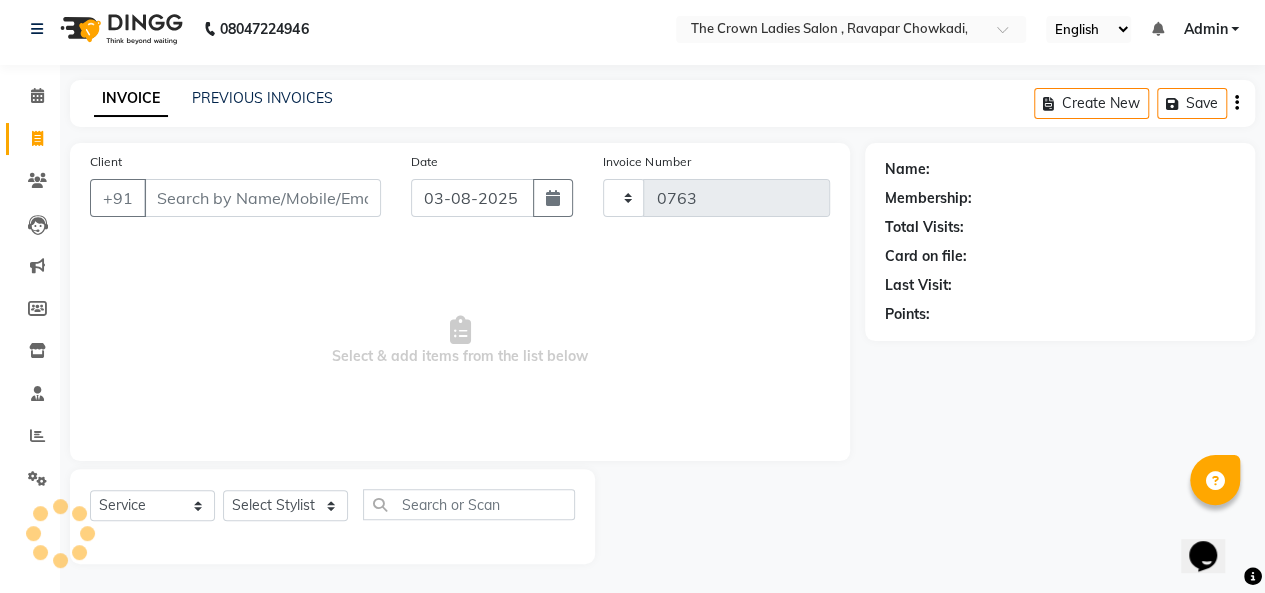 select on "7627" 